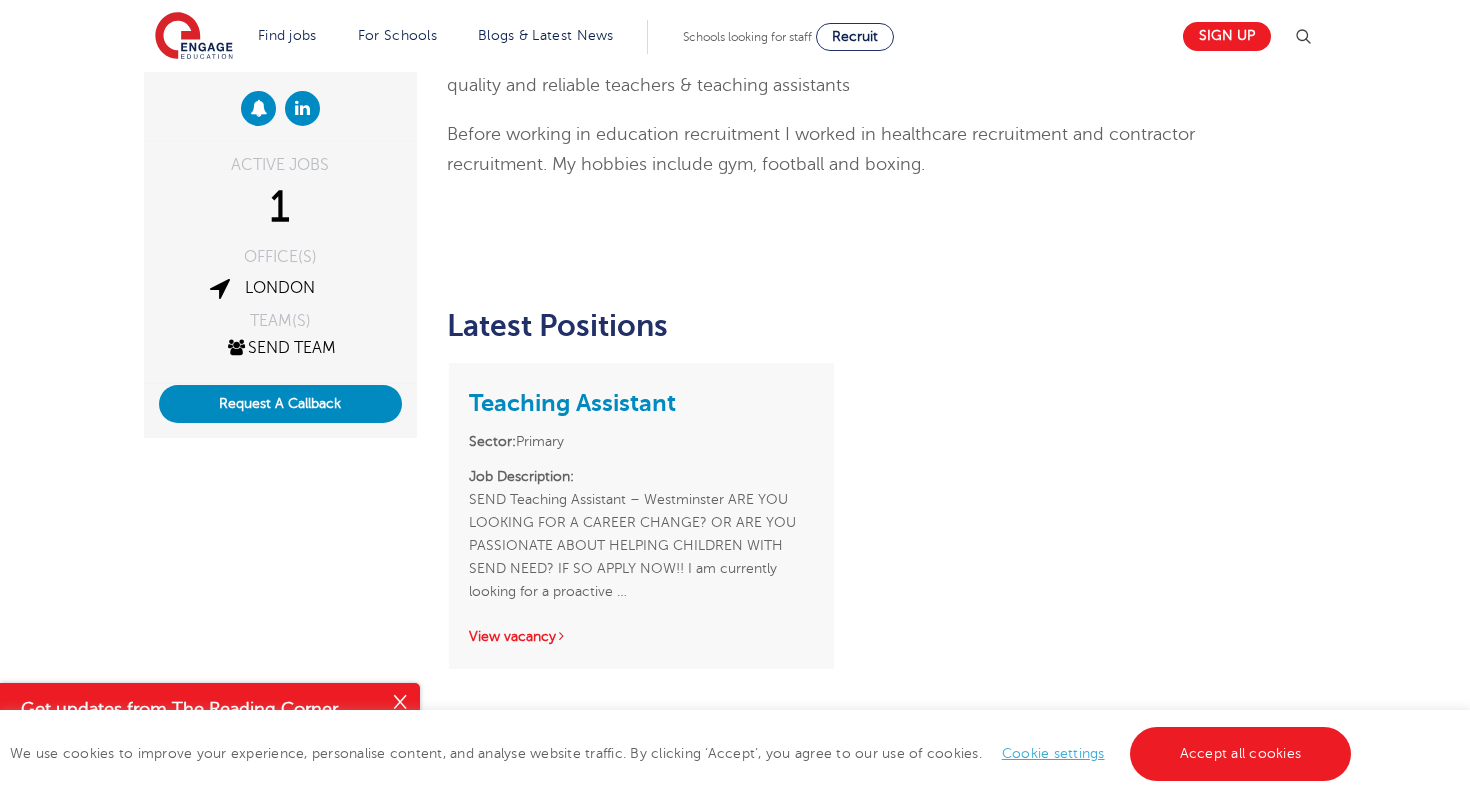 scroll, scrollTop: 288, scrollLeft: 0, axis: vertical 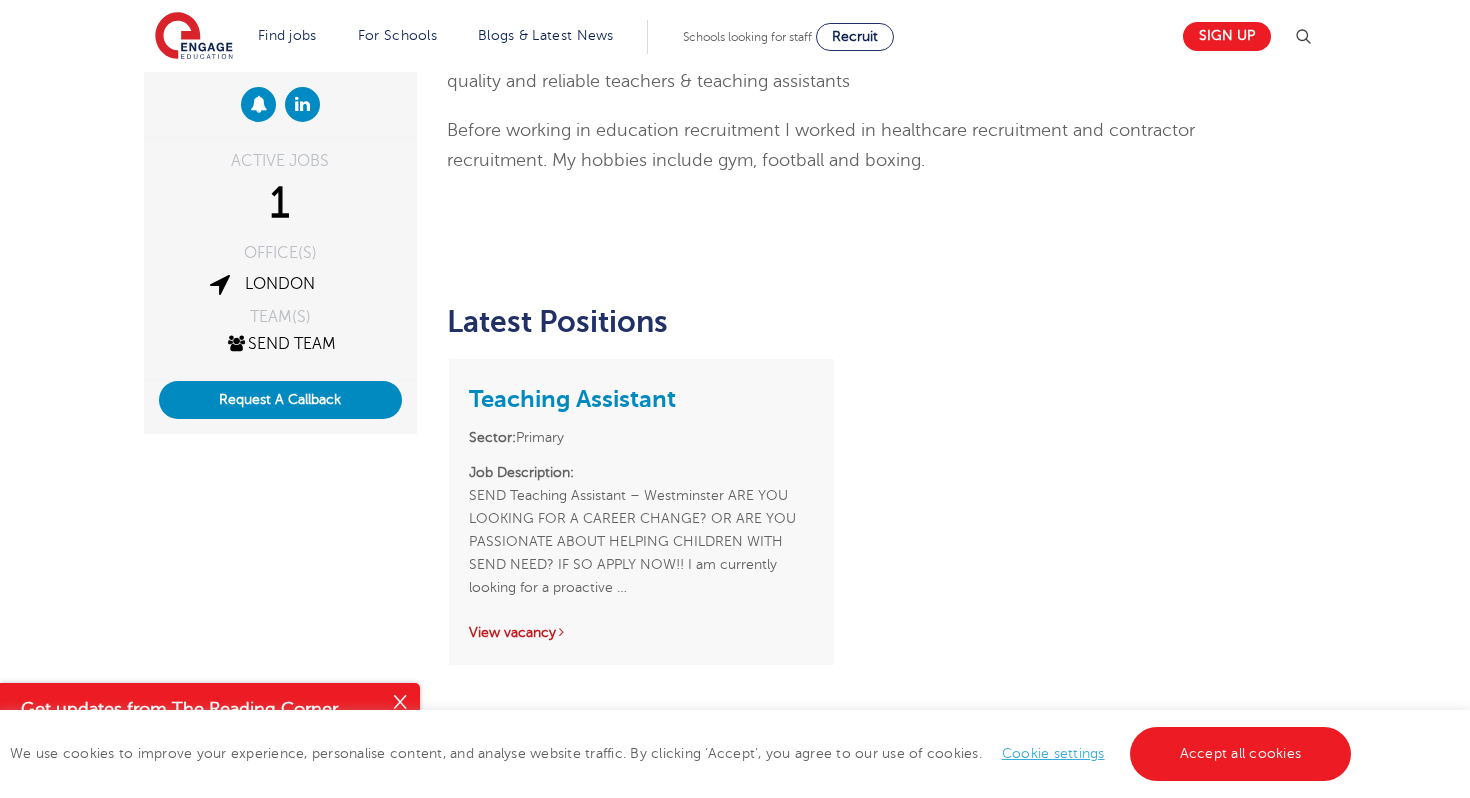 click on "View vacancy" at bounding box center [518, 632] 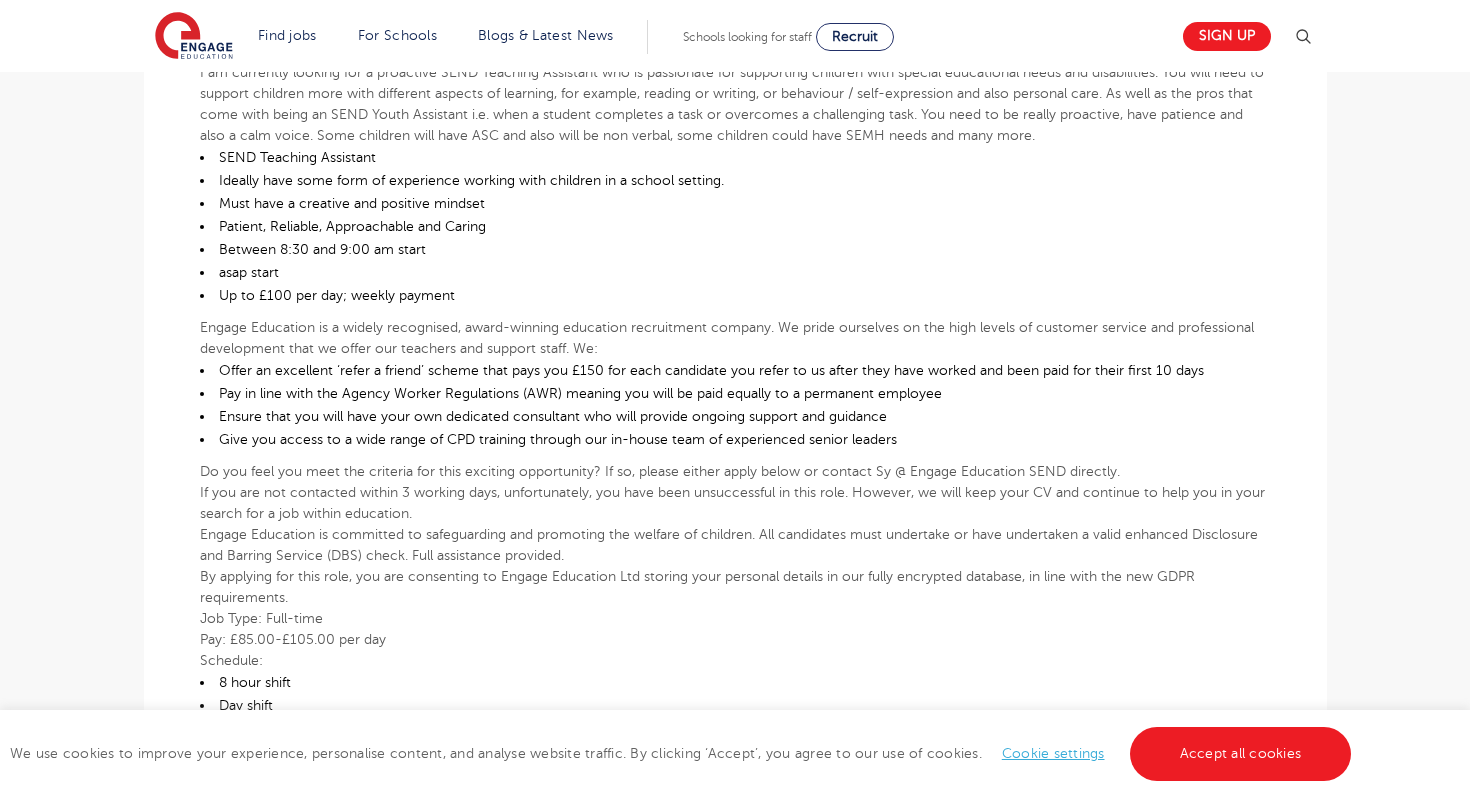 scroll, scrollTop: 0, scrollLeft: 0, axis: both 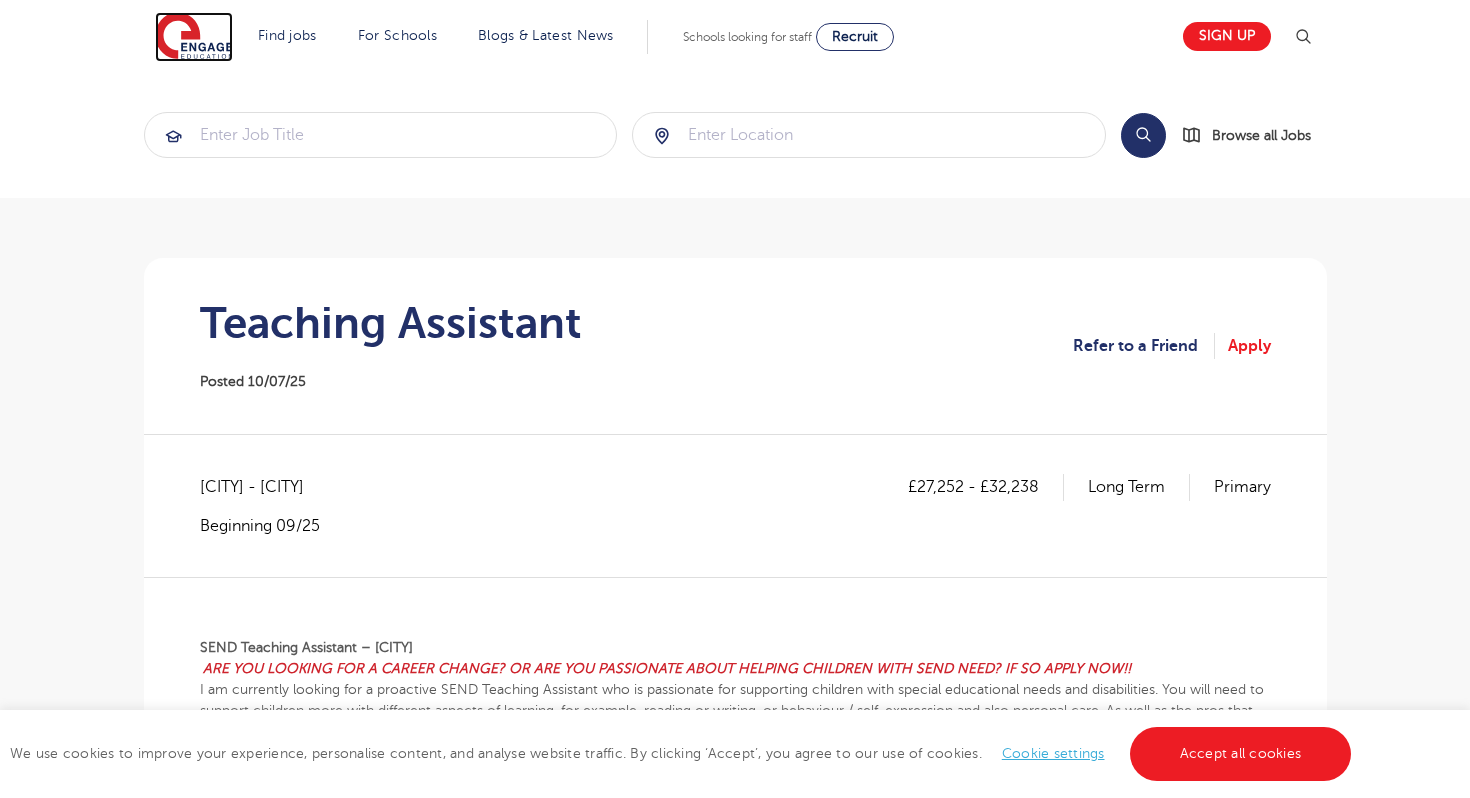 click at bounding box center (194, 37) 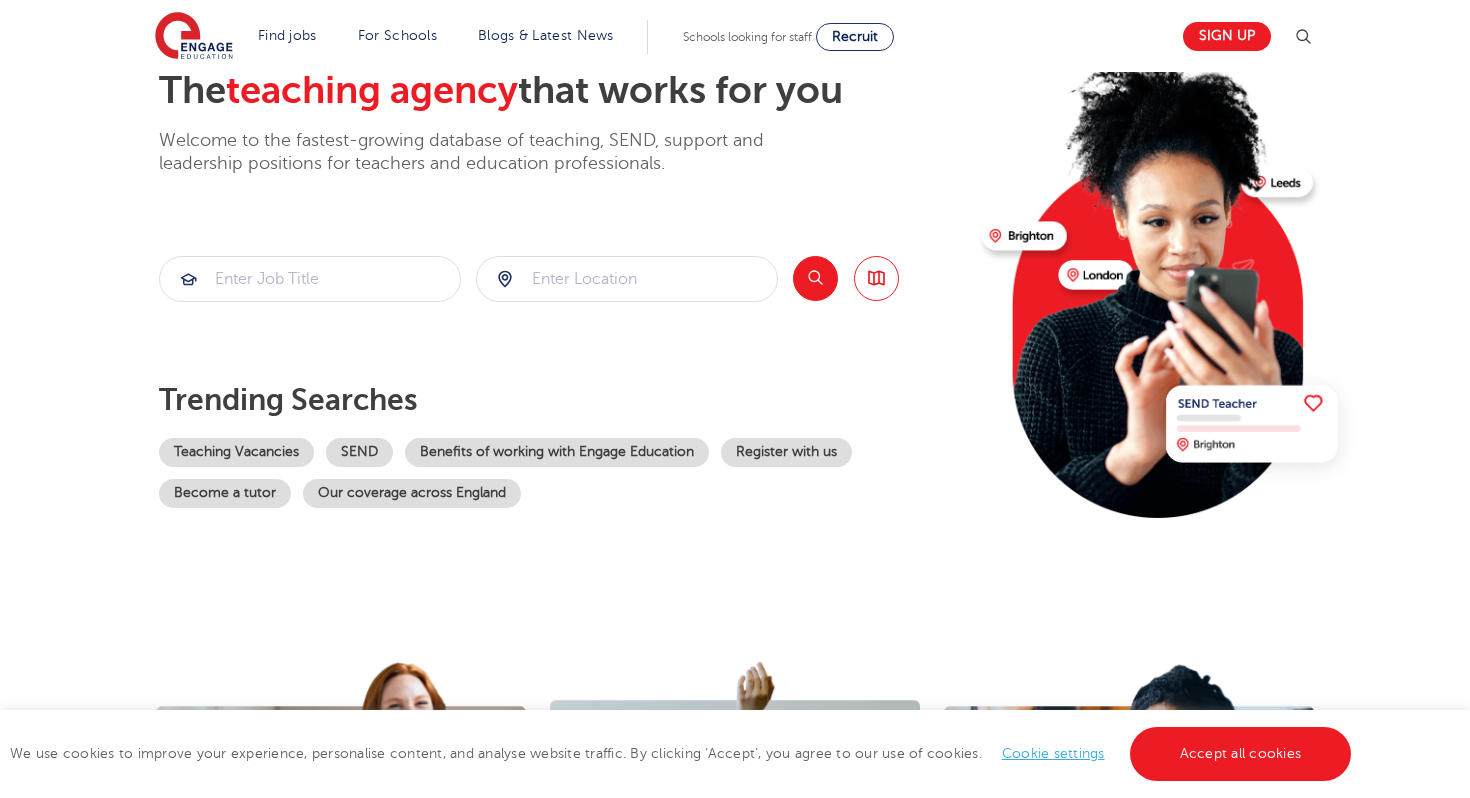 scroll, scrollTop: 121, scrollLeft: 0, axis: vertical 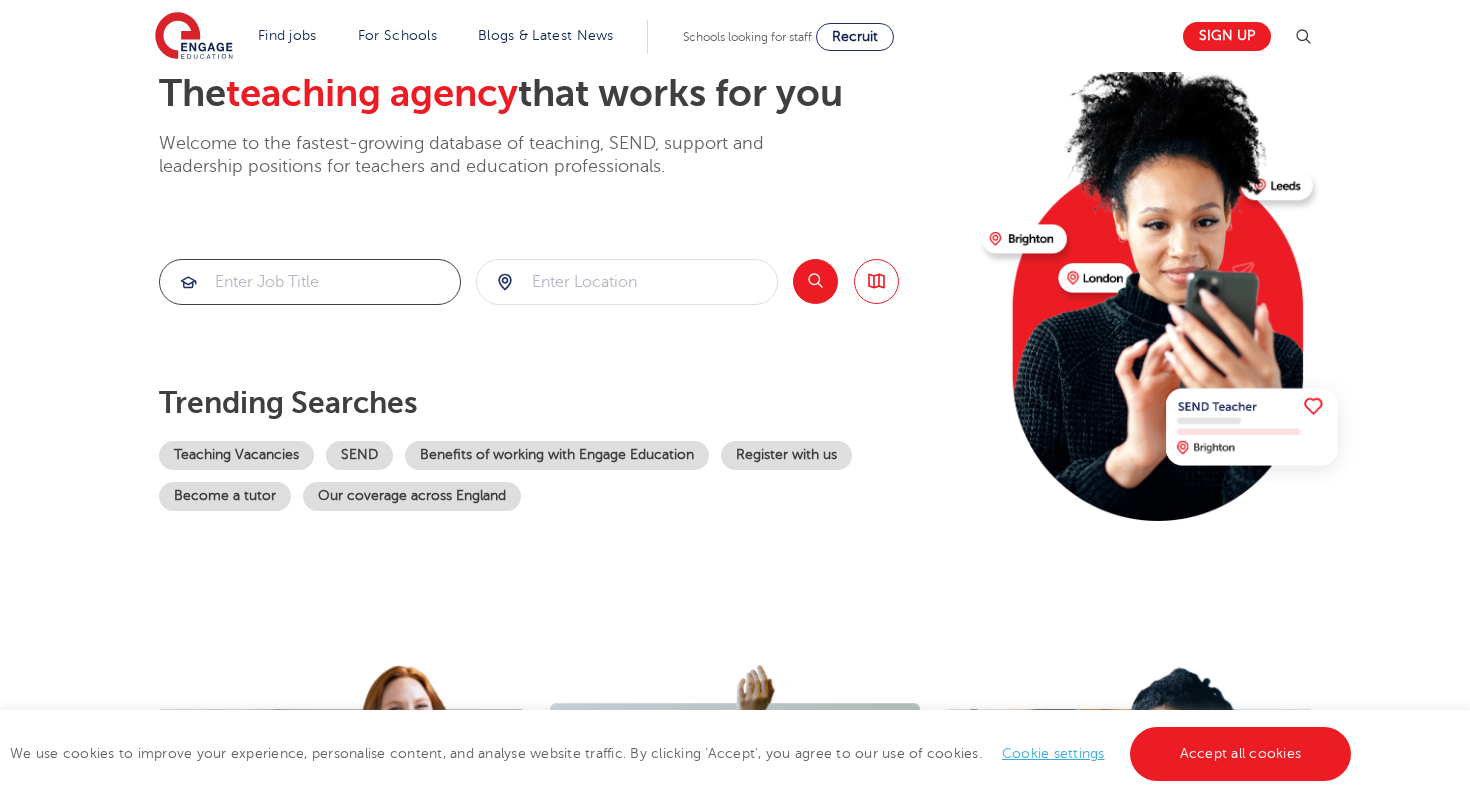 click at bounding box center [310, 282] 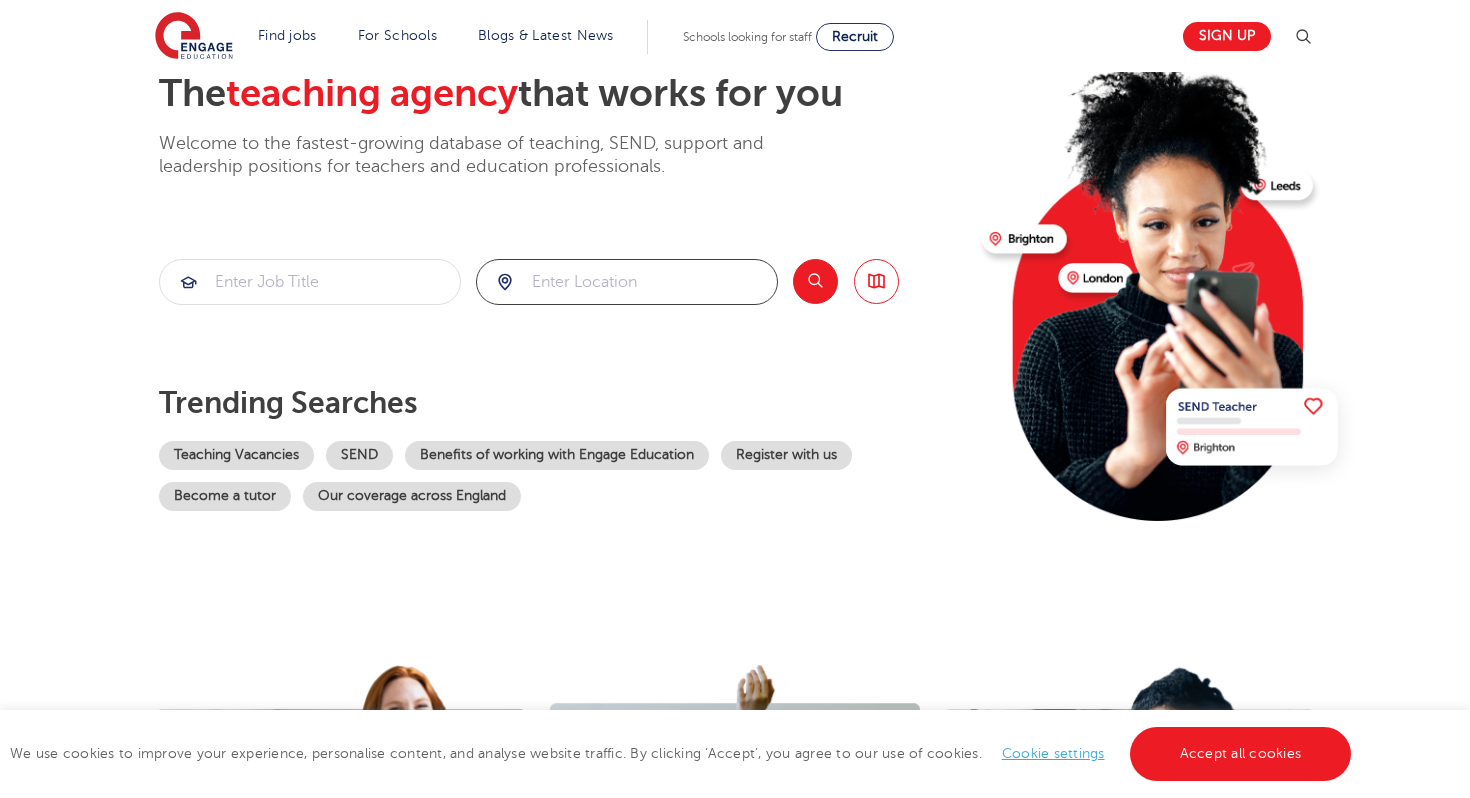 click at bounding box center (627, 282) 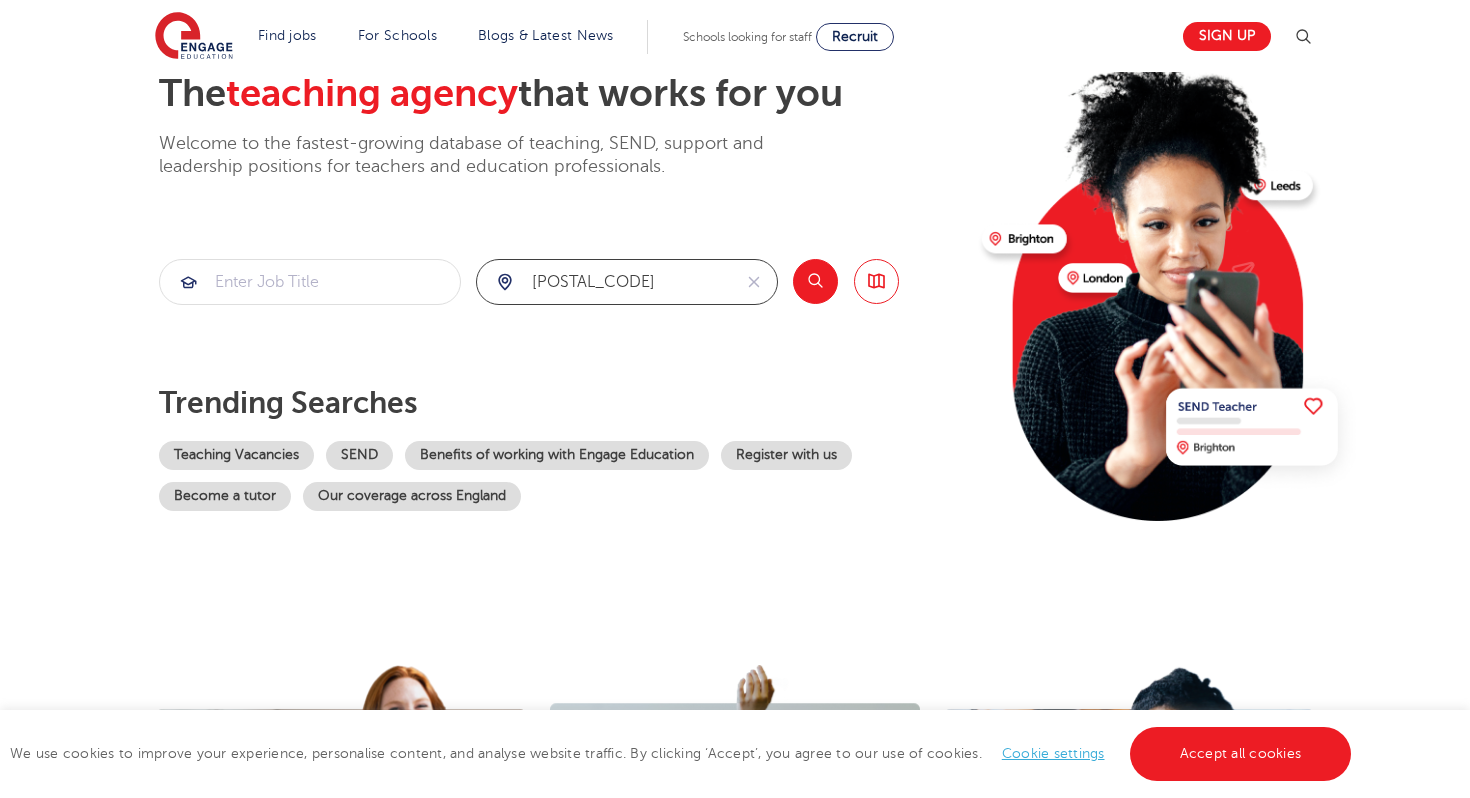 type on "[POSTAL_CODE]" 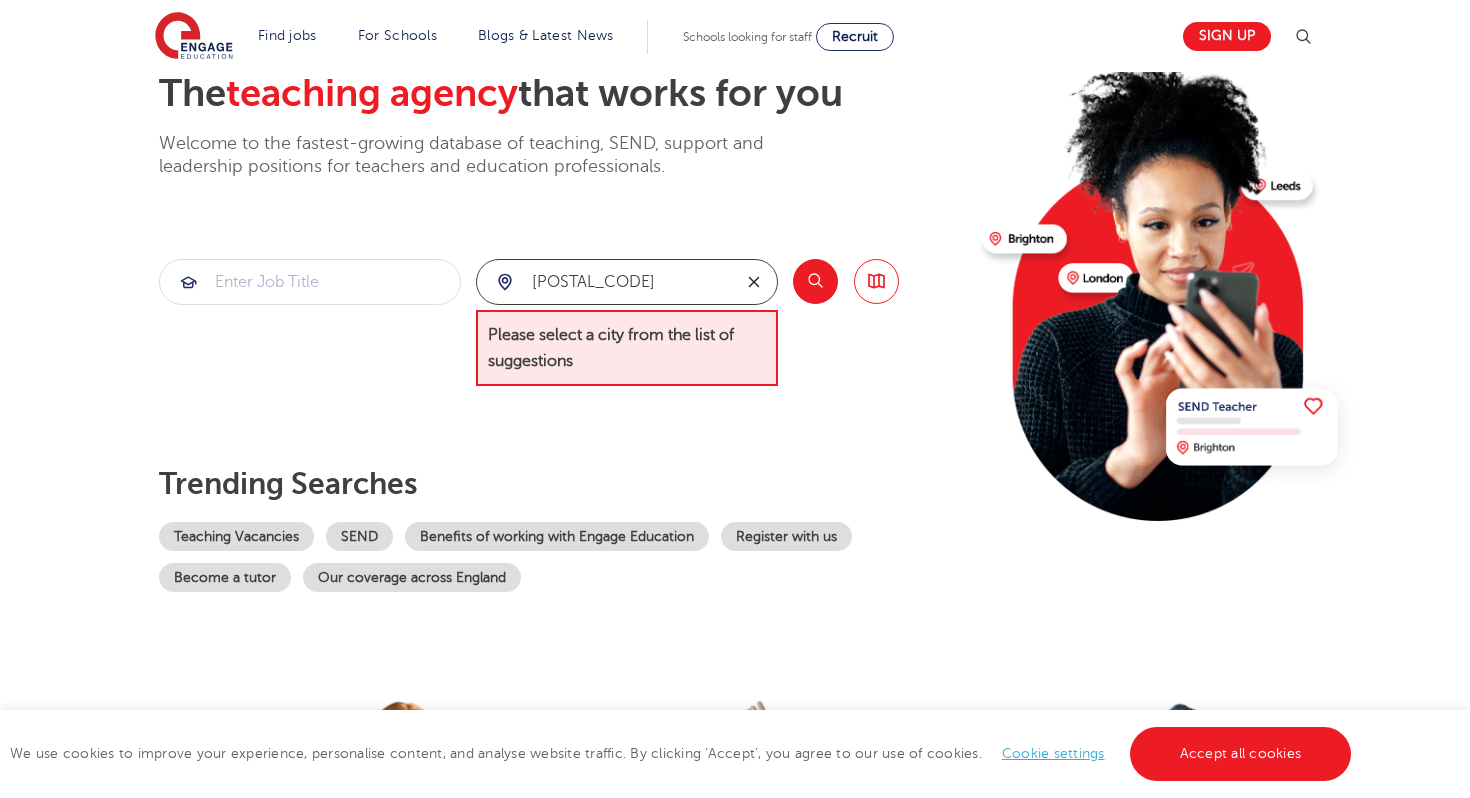 click 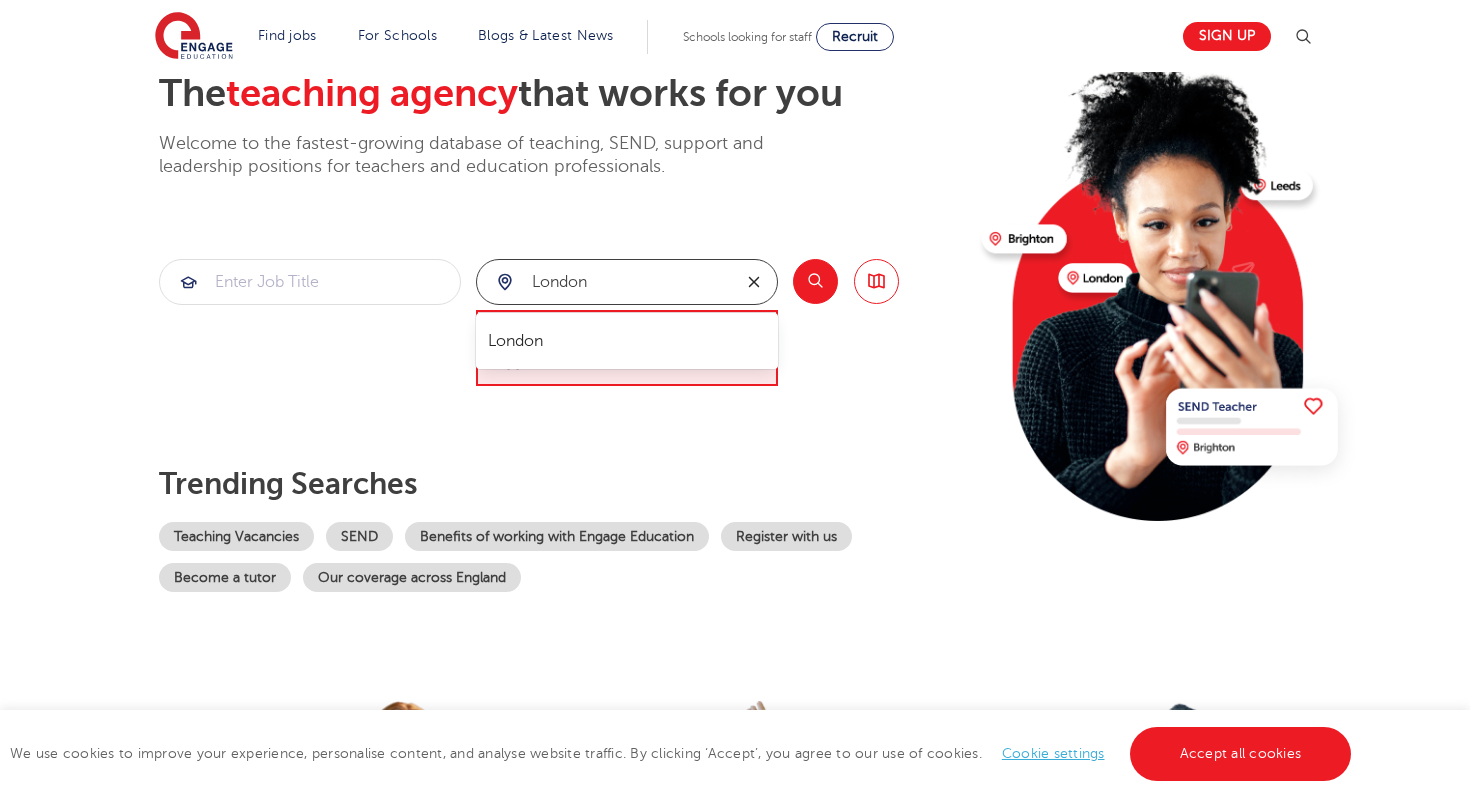 type on "london" 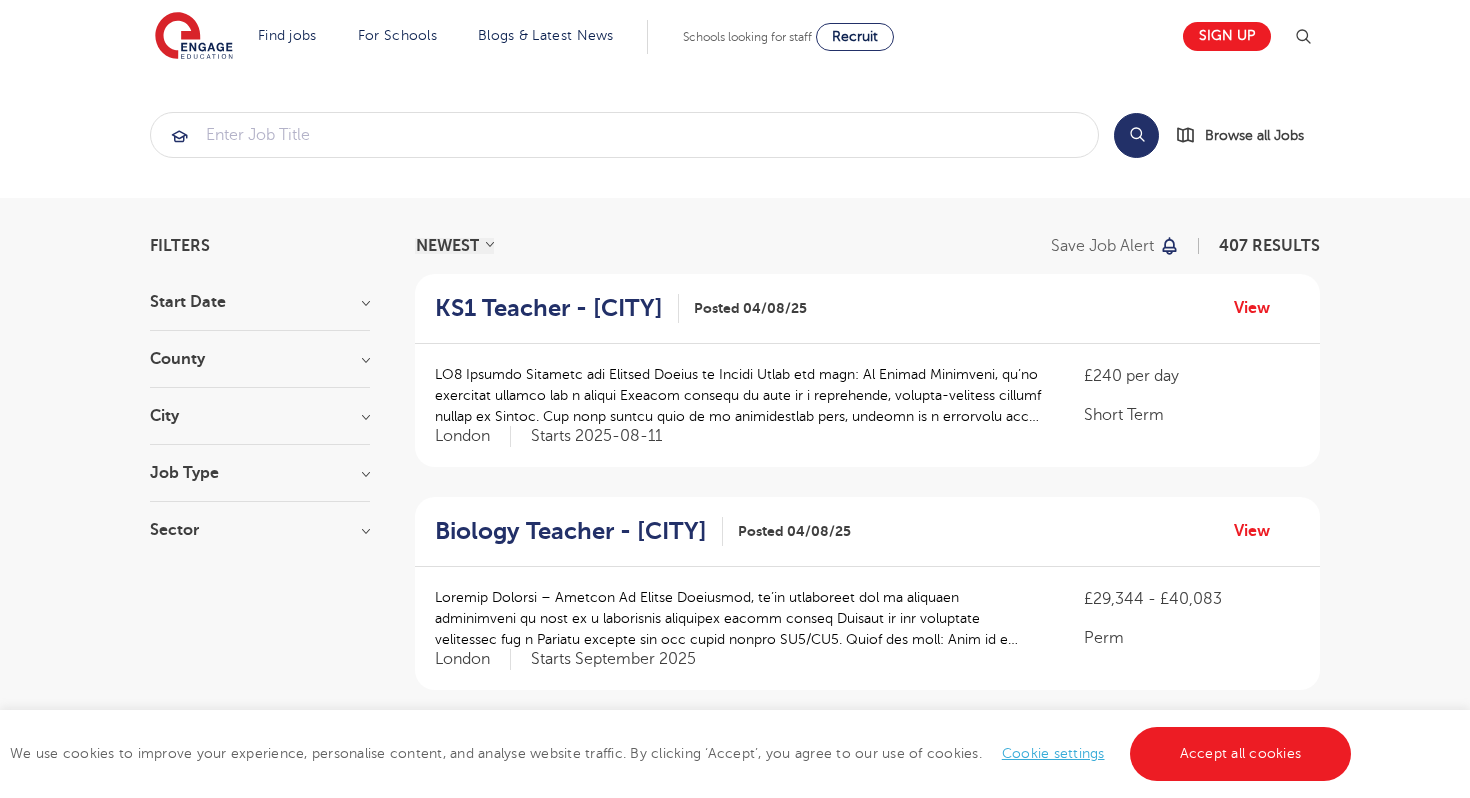 scroll, scrollTop: 0, scrollLeft: 0, axis: both 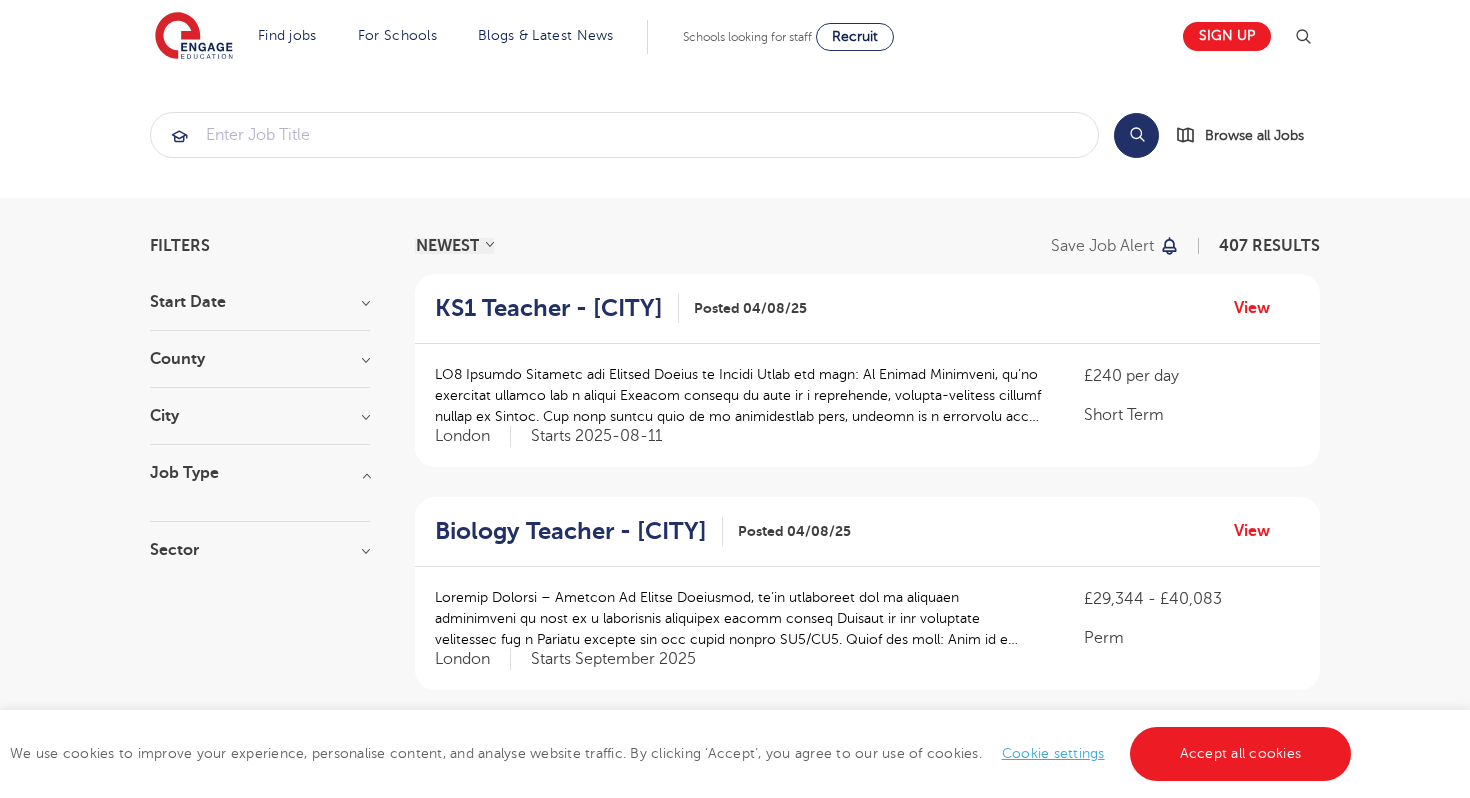 click on "Job Type" at bounding box center (260, 473) 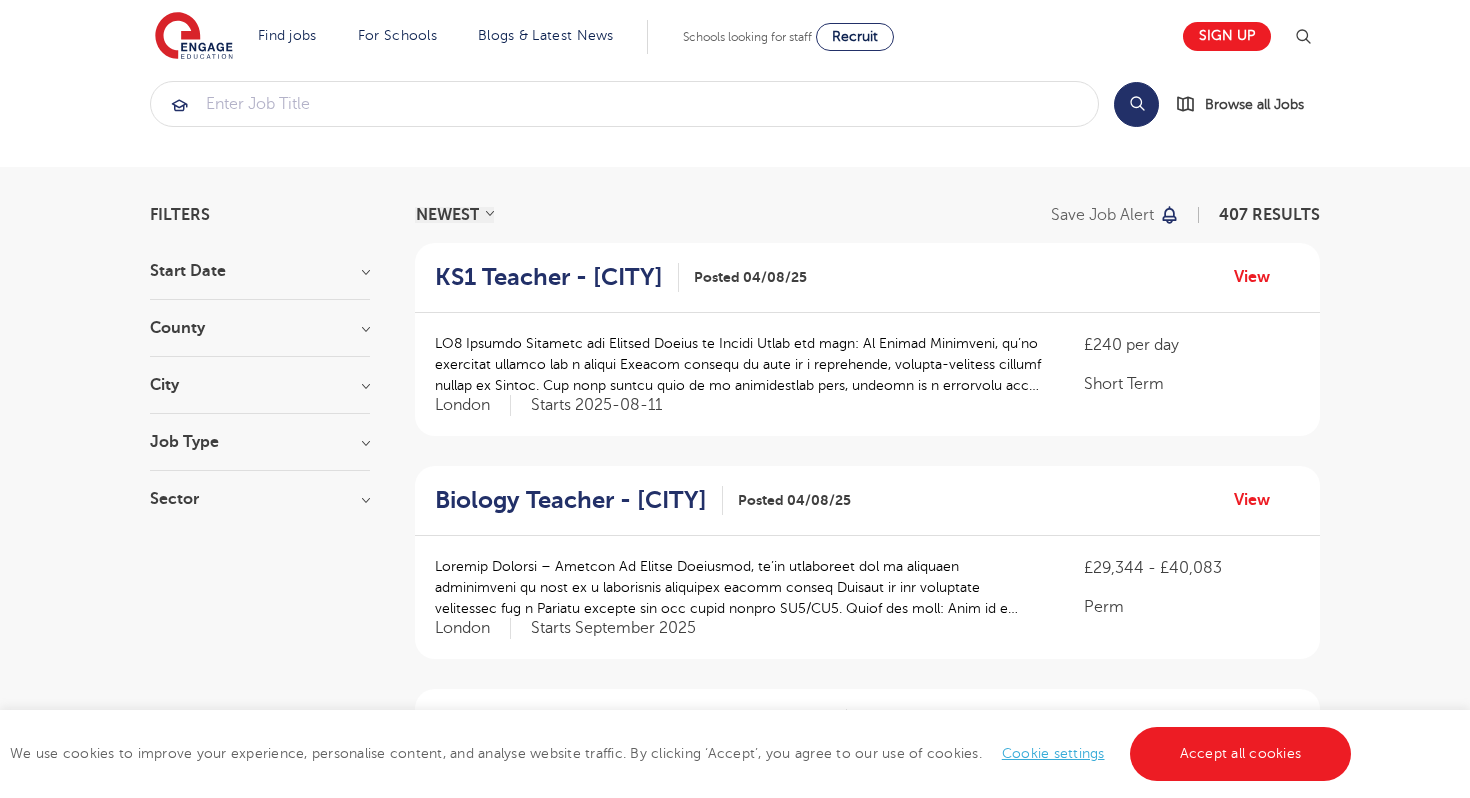 scroll, scrollTop: 35, scrollLeft: 0, axis: vertical 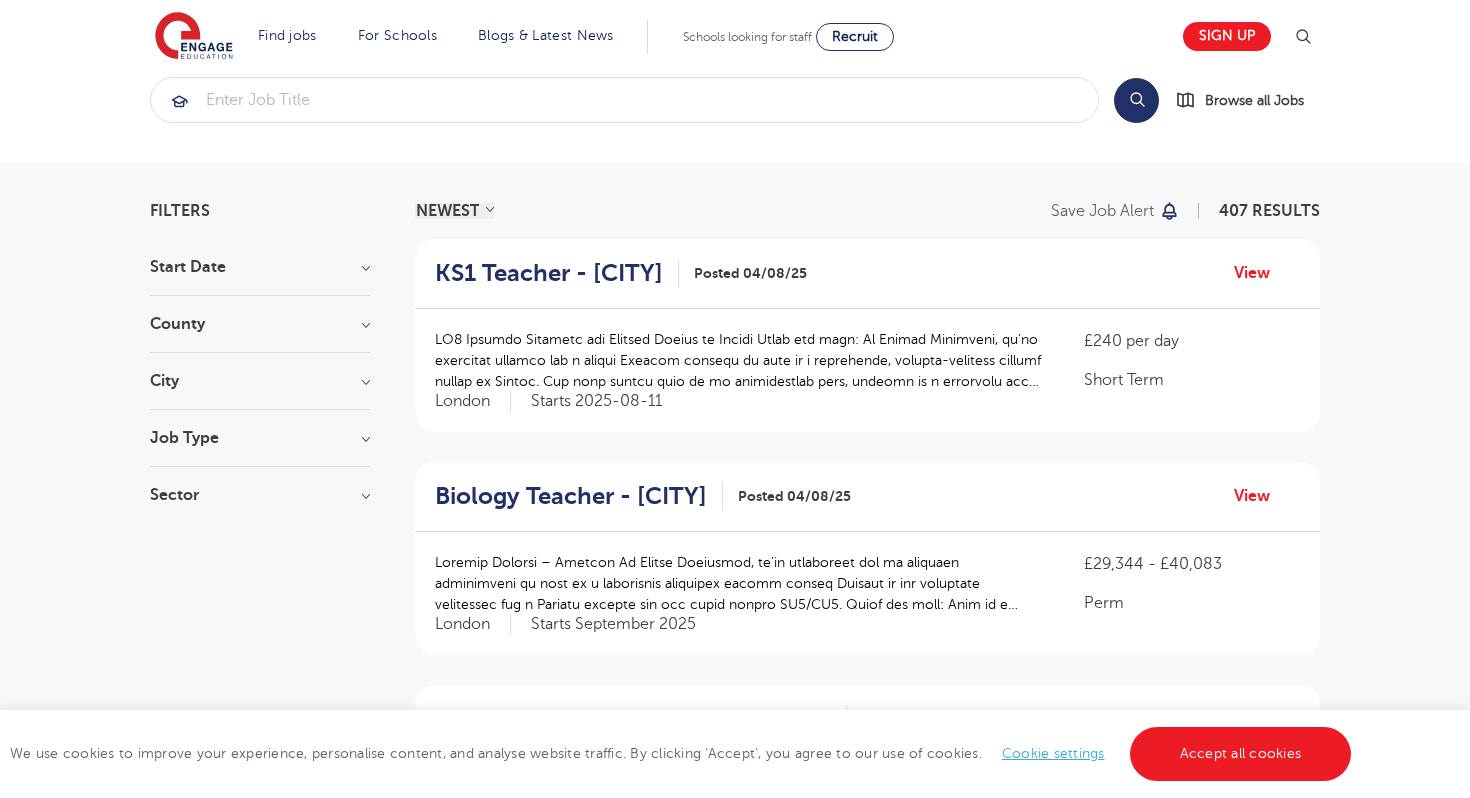 click on "Sector" at bounding box center [260, 495] 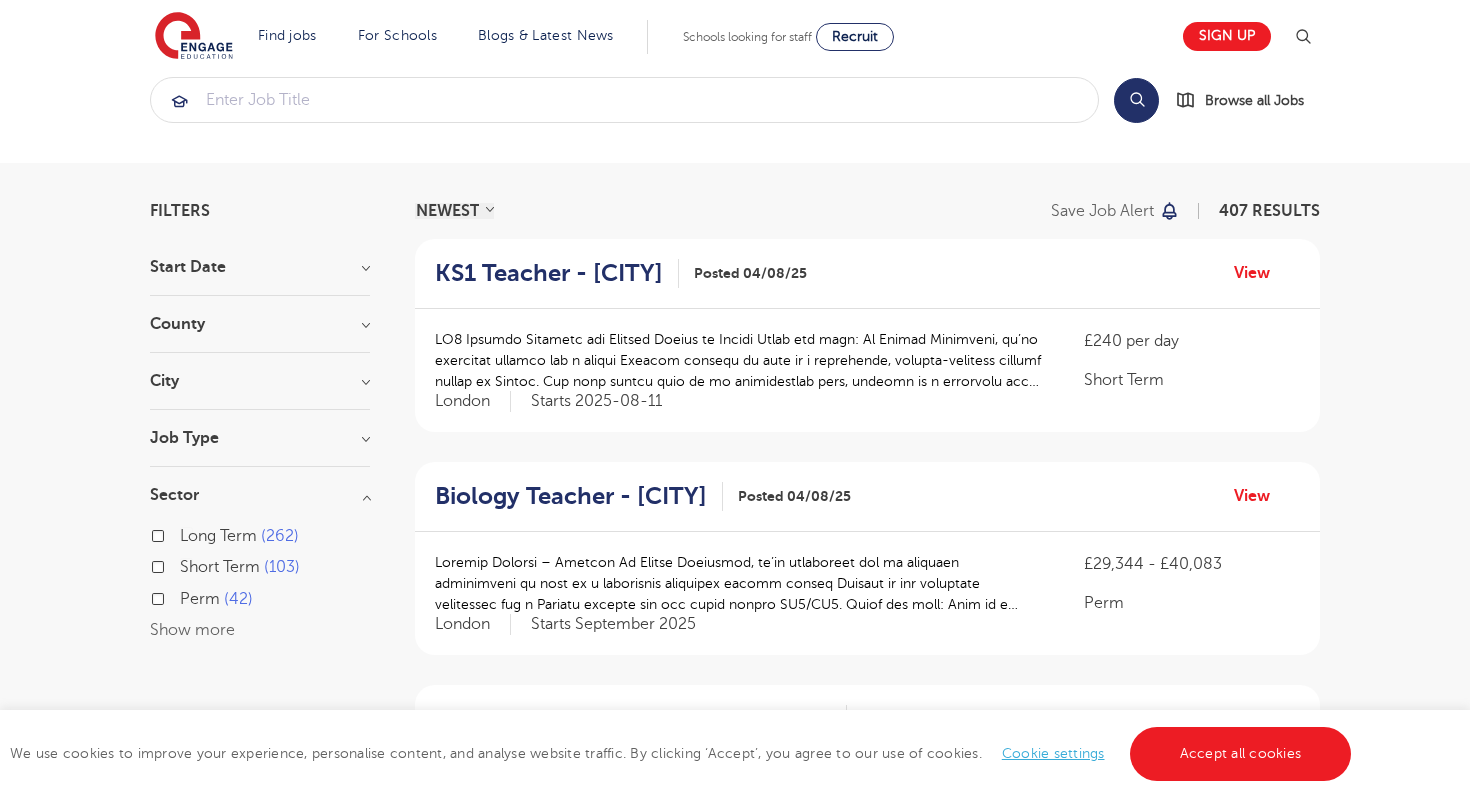 click on "Sector" at bounding box center (260, 495) 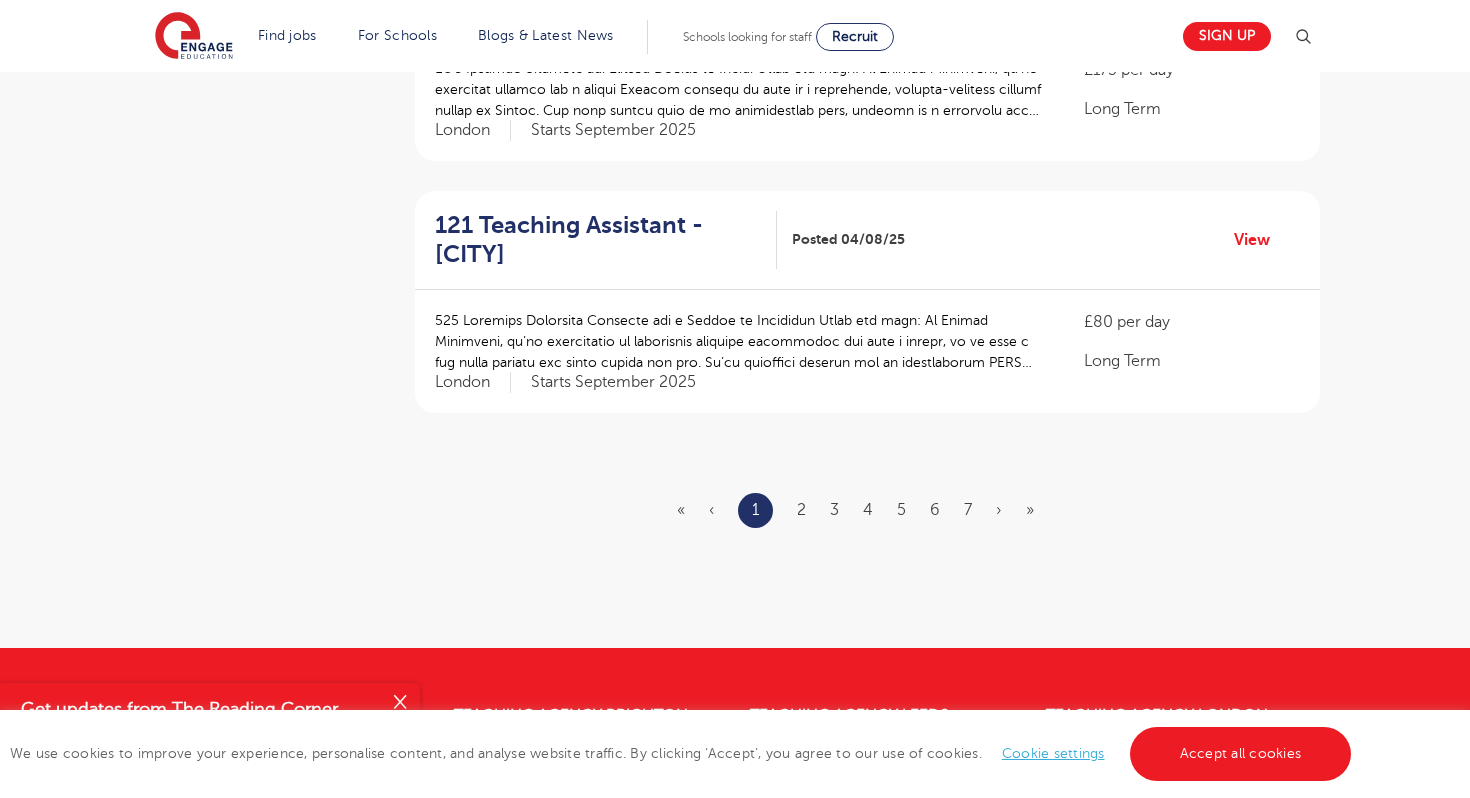 scroll, scrollTop: 2295, scrollLeft: 0, axis: vertical 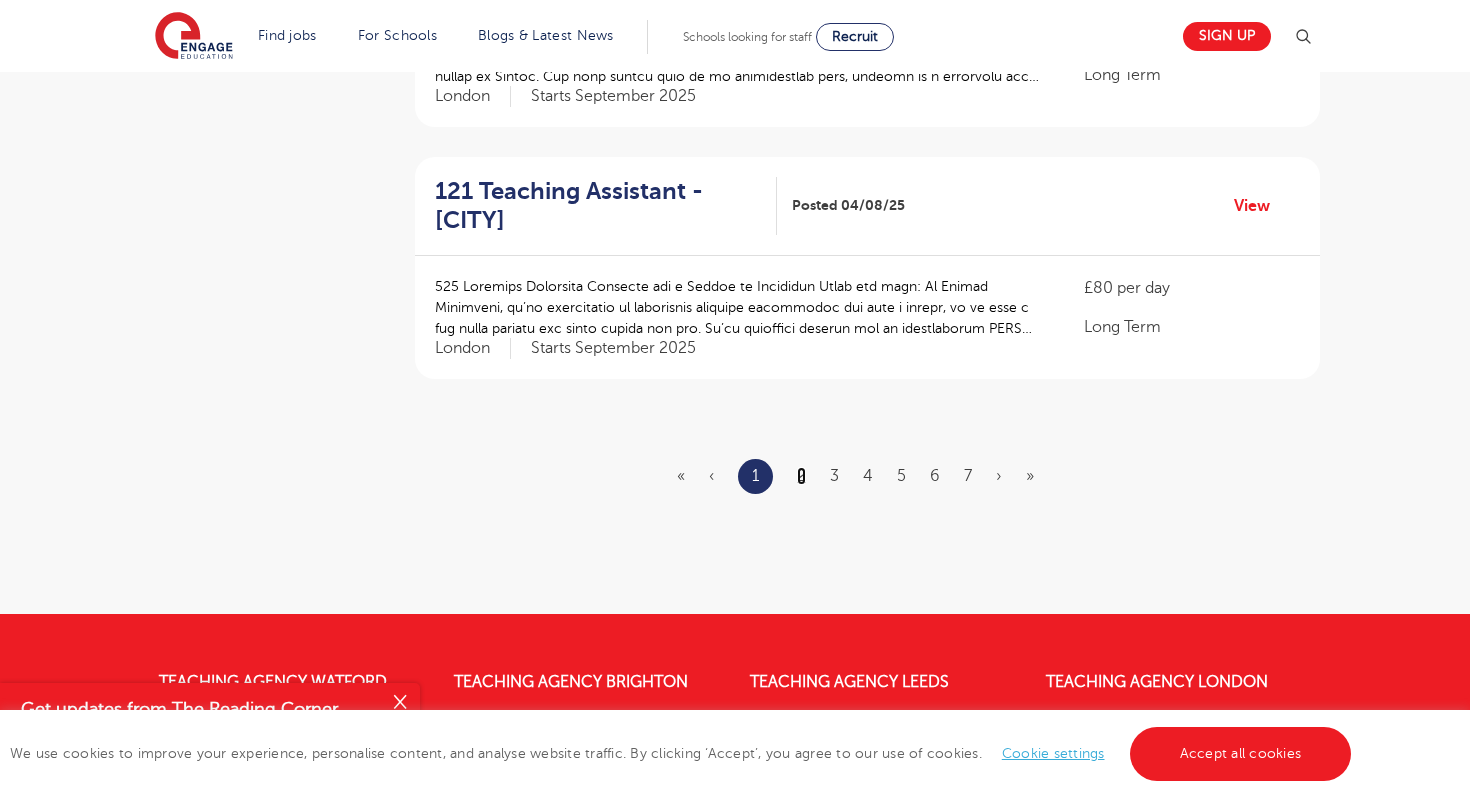 click on "2" at bounding box center [801, 476] 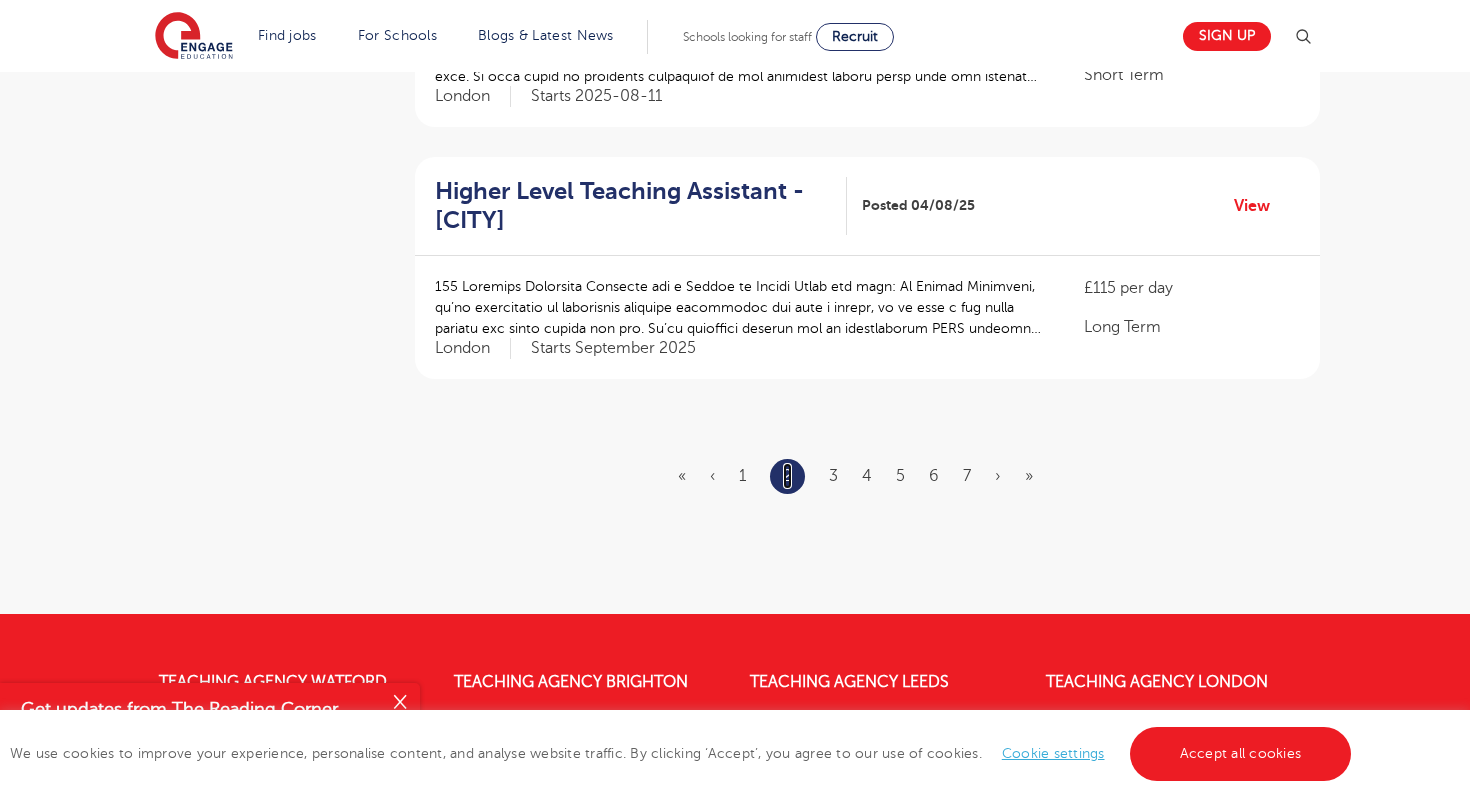 scroll, scrollTop: 0, scrollLeft: 0, axis: both 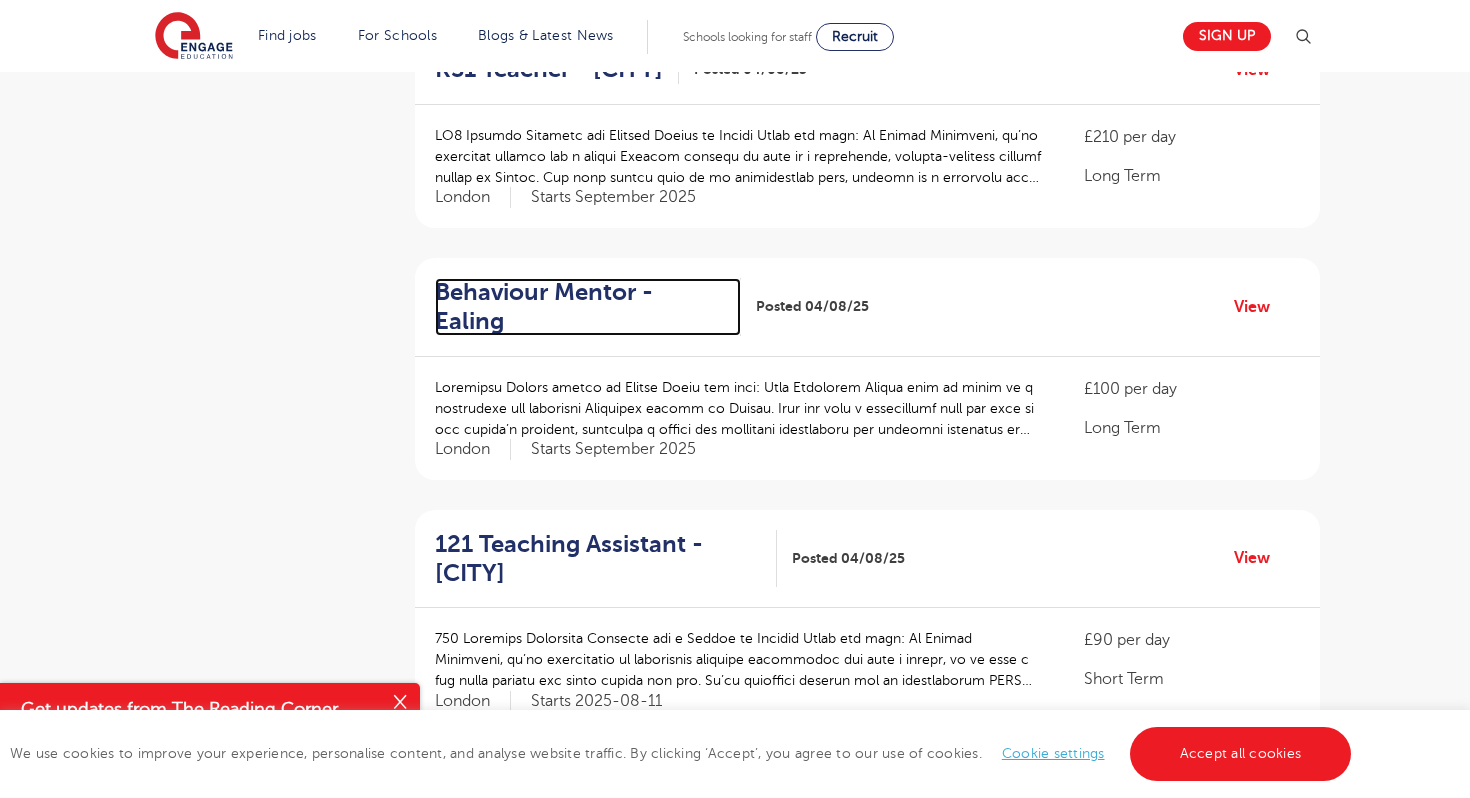 click on "Behaviour Mentor - Ealing" at bounding box center (580, 307) 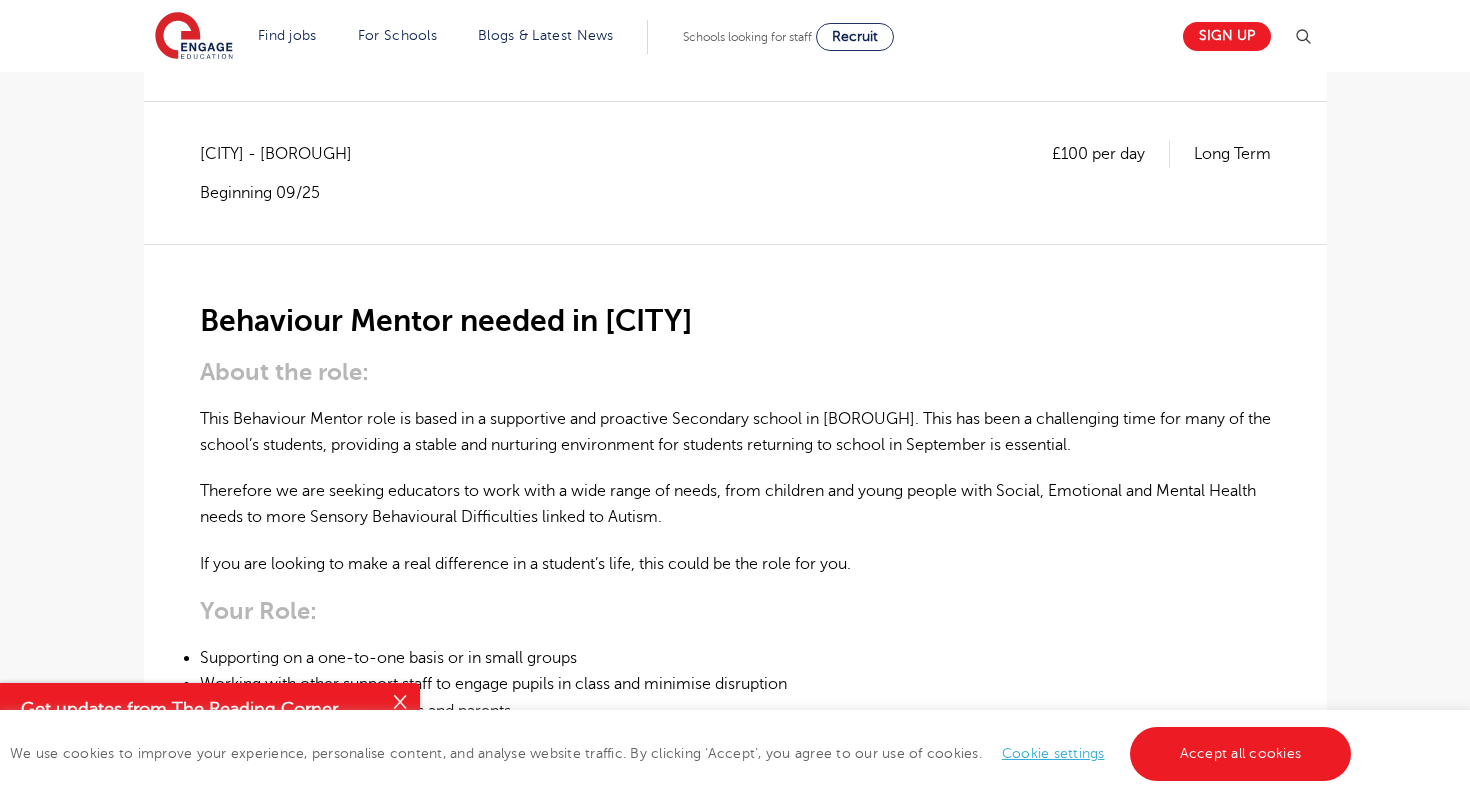 scroll, scrollTop: 0, scrollLeft: 0, axis: both 